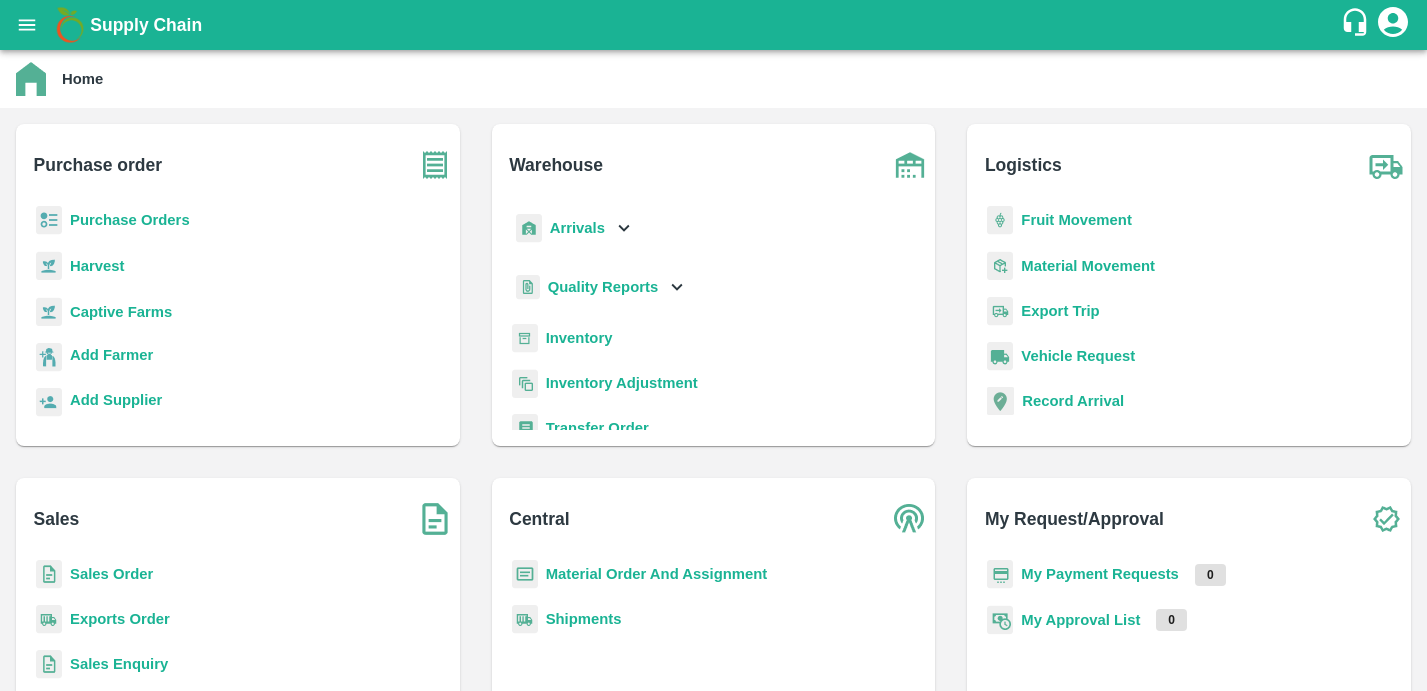 scroll, scrollTop: 0, scrollLeft: 0, axis: both 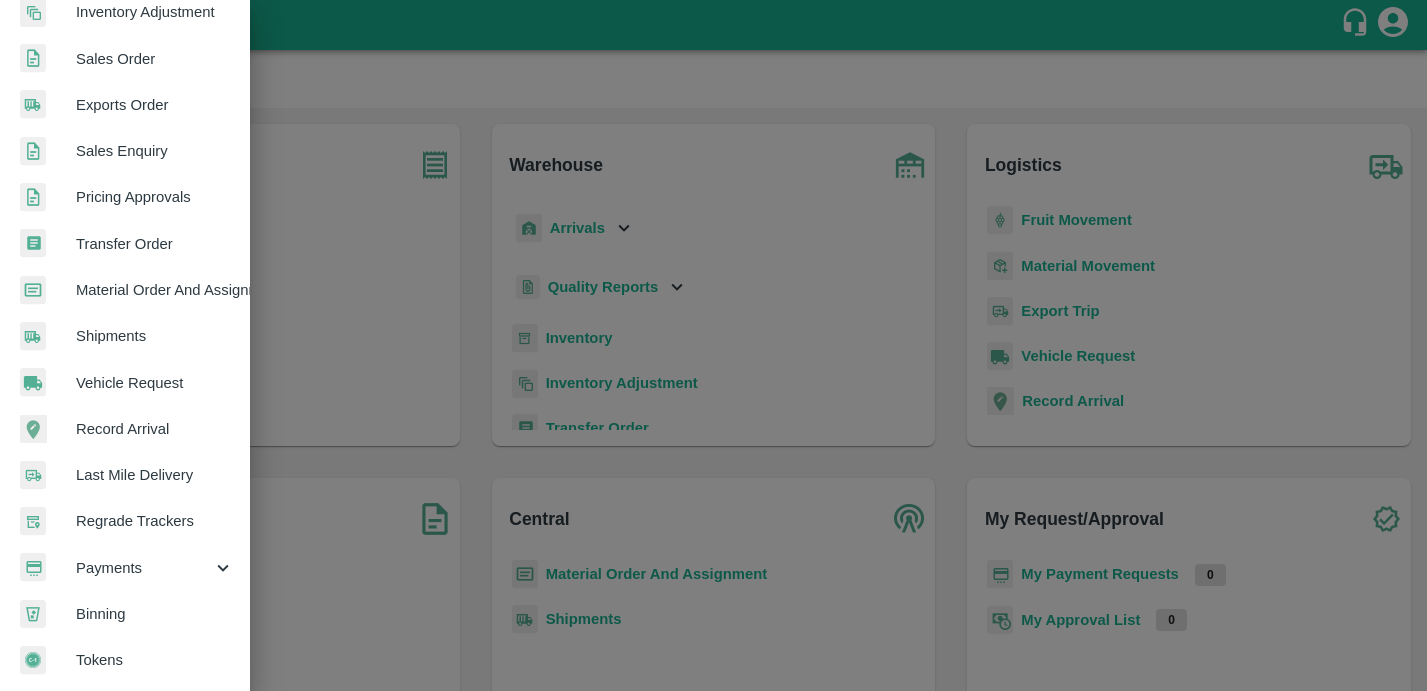 click on "Payments" at bounding box center (144, 568) 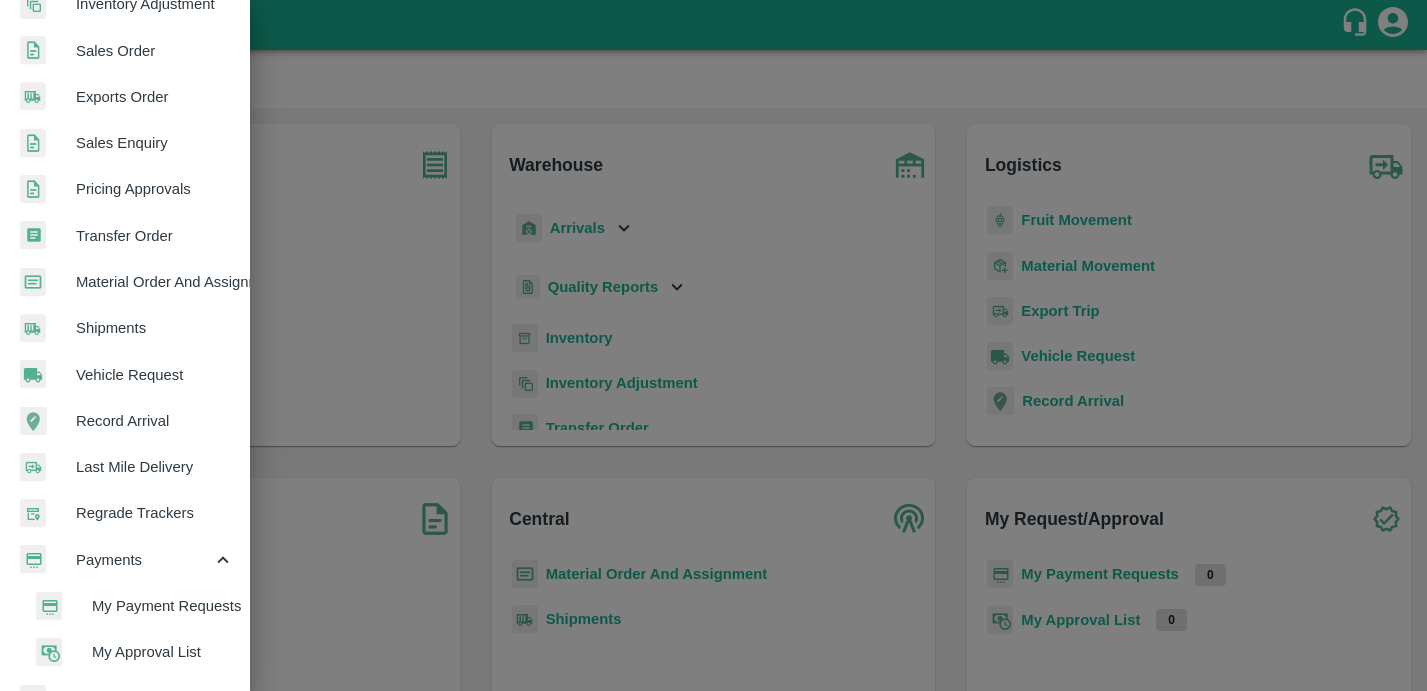 click on "My Payment Requests" at bounding box center [133, 606] 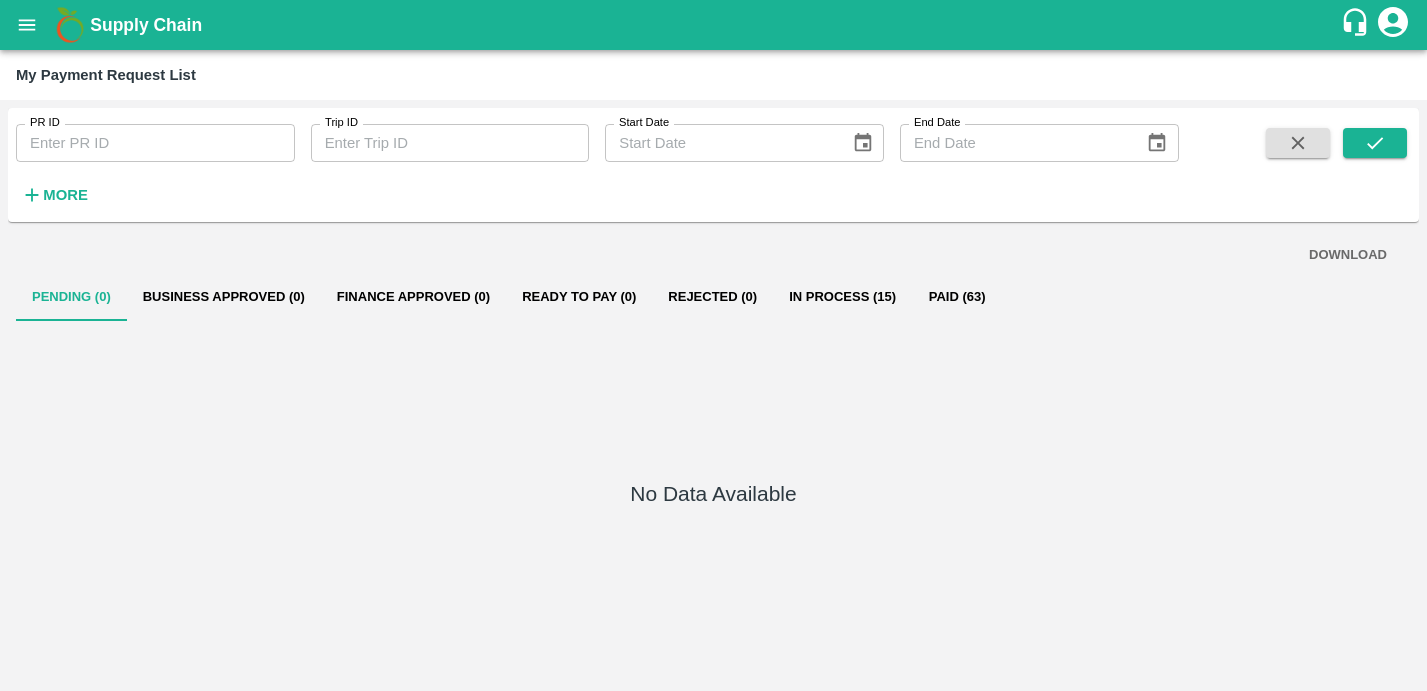 click on "In Process (15)" at bounding box center (842, 297) 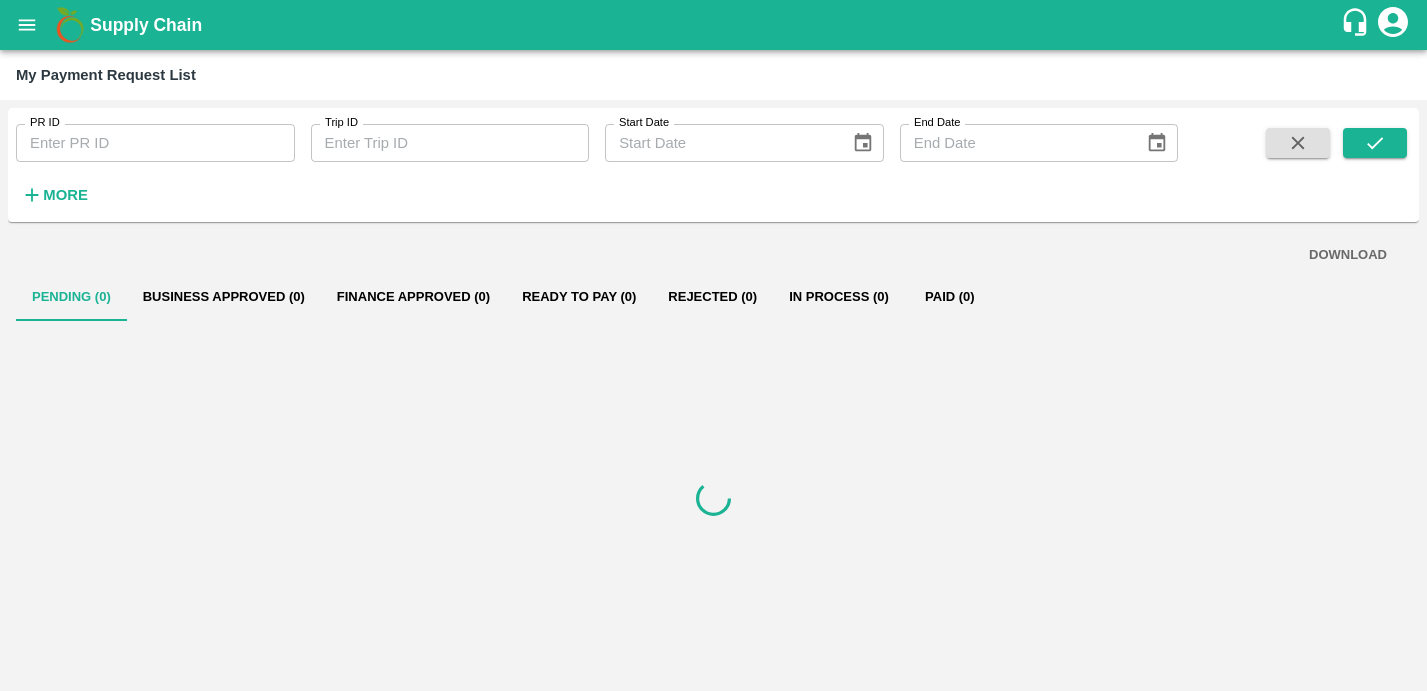 scroll, scrollTop: 0, scrollLeft: 0, axis: both 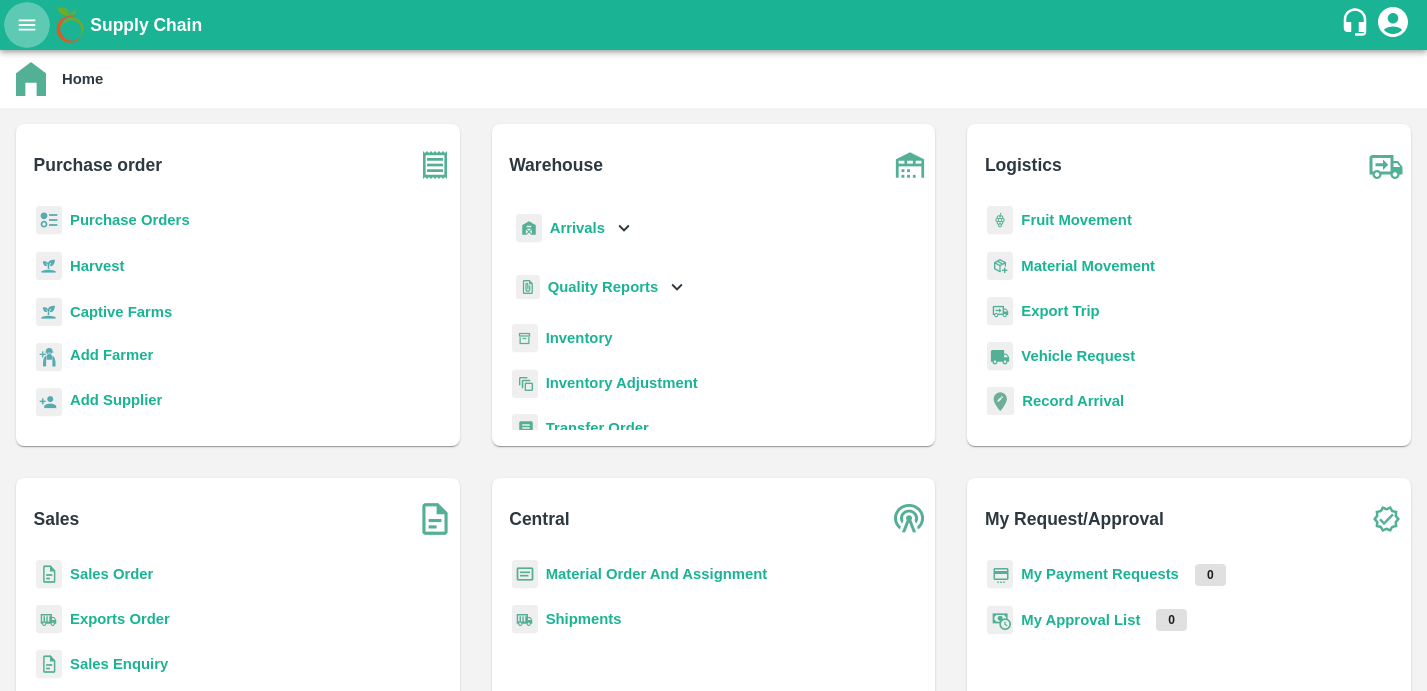 click 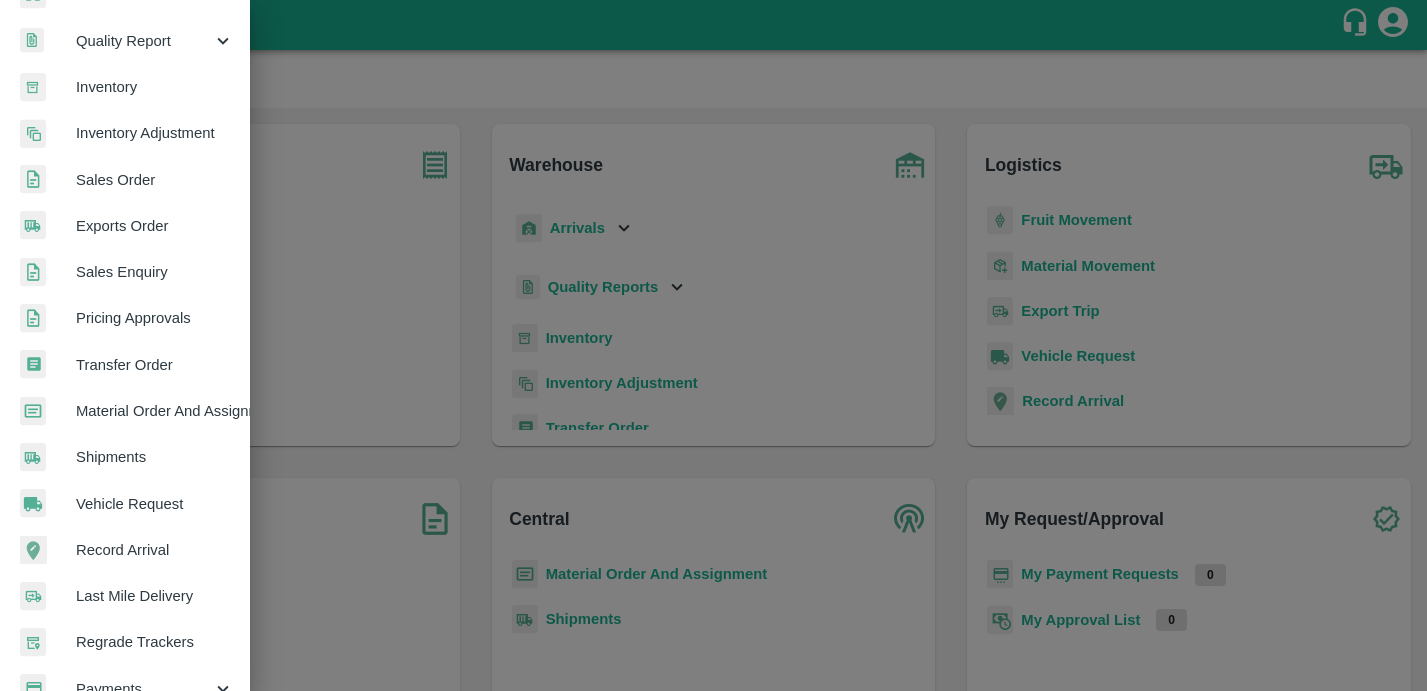 scroll, scrollTop: 448, scrollLeft: 0, axis: vertical 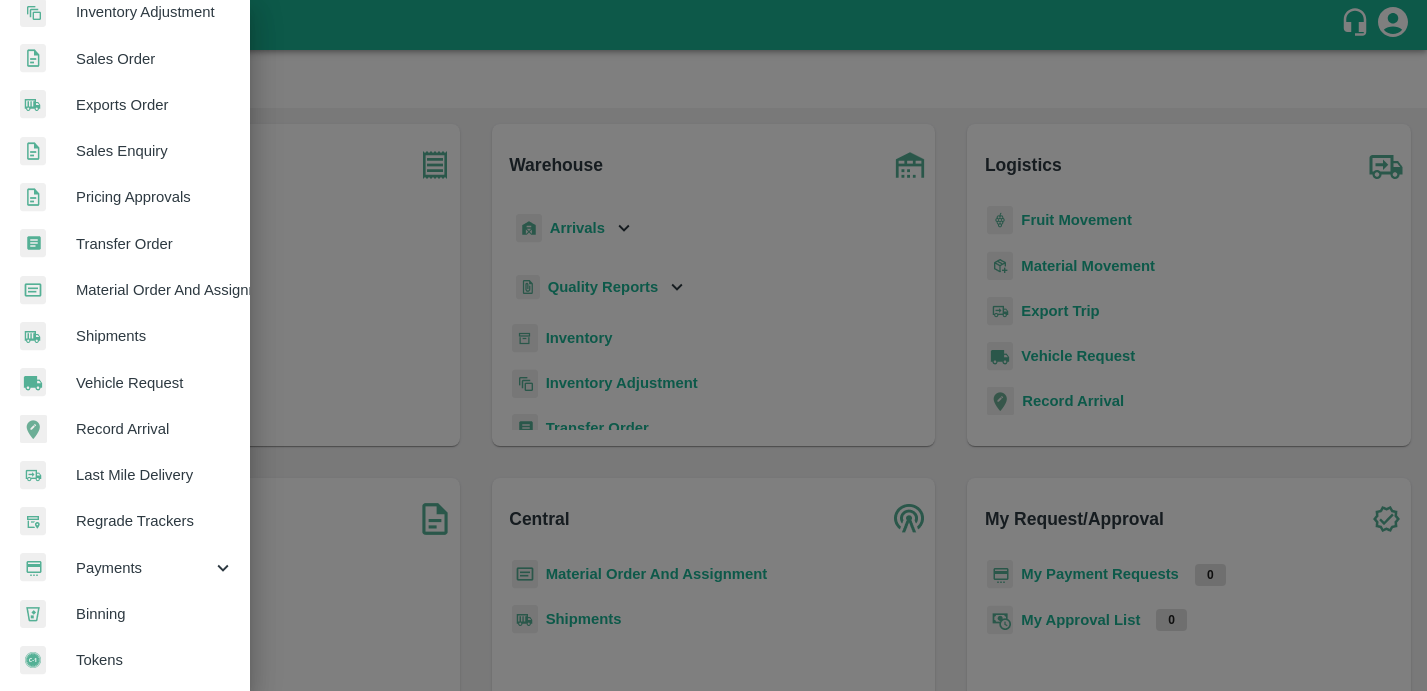 click on "Payments" at bounding box center (144, 568) 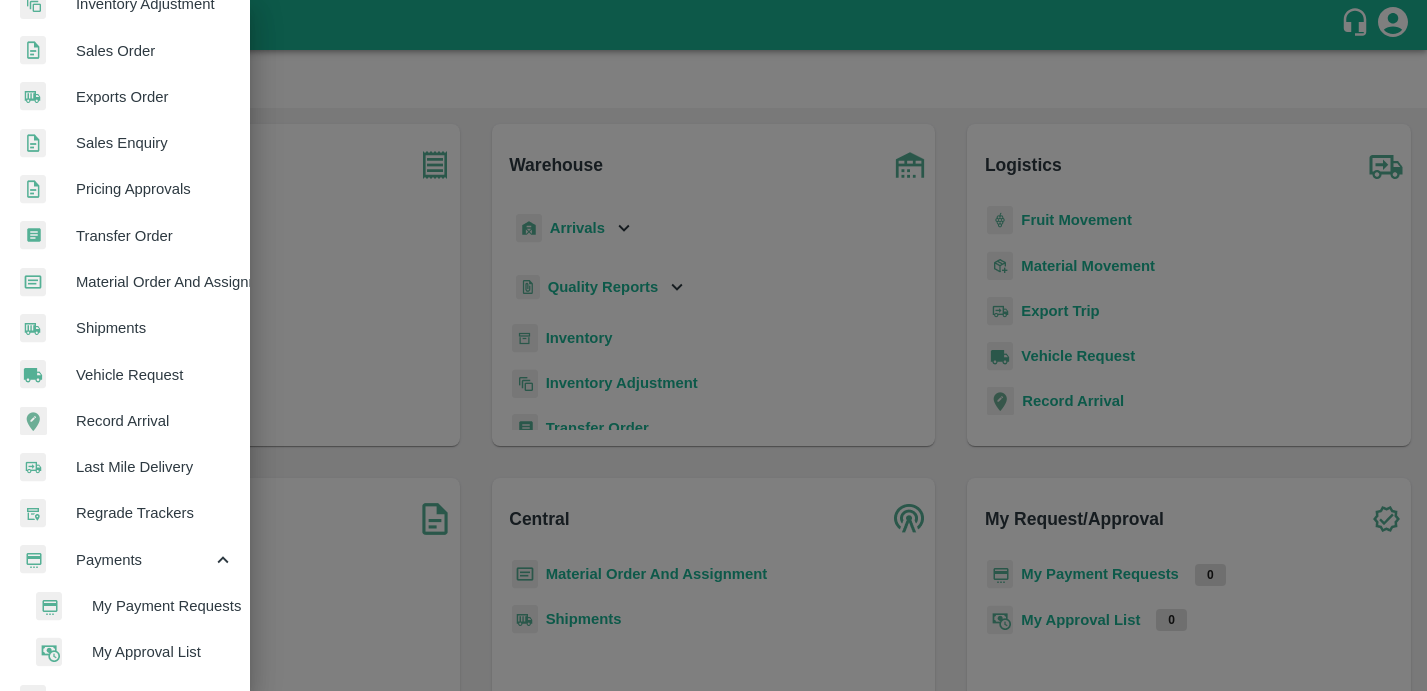 click on "My Payment Requests" at bounding box center (163, 606) 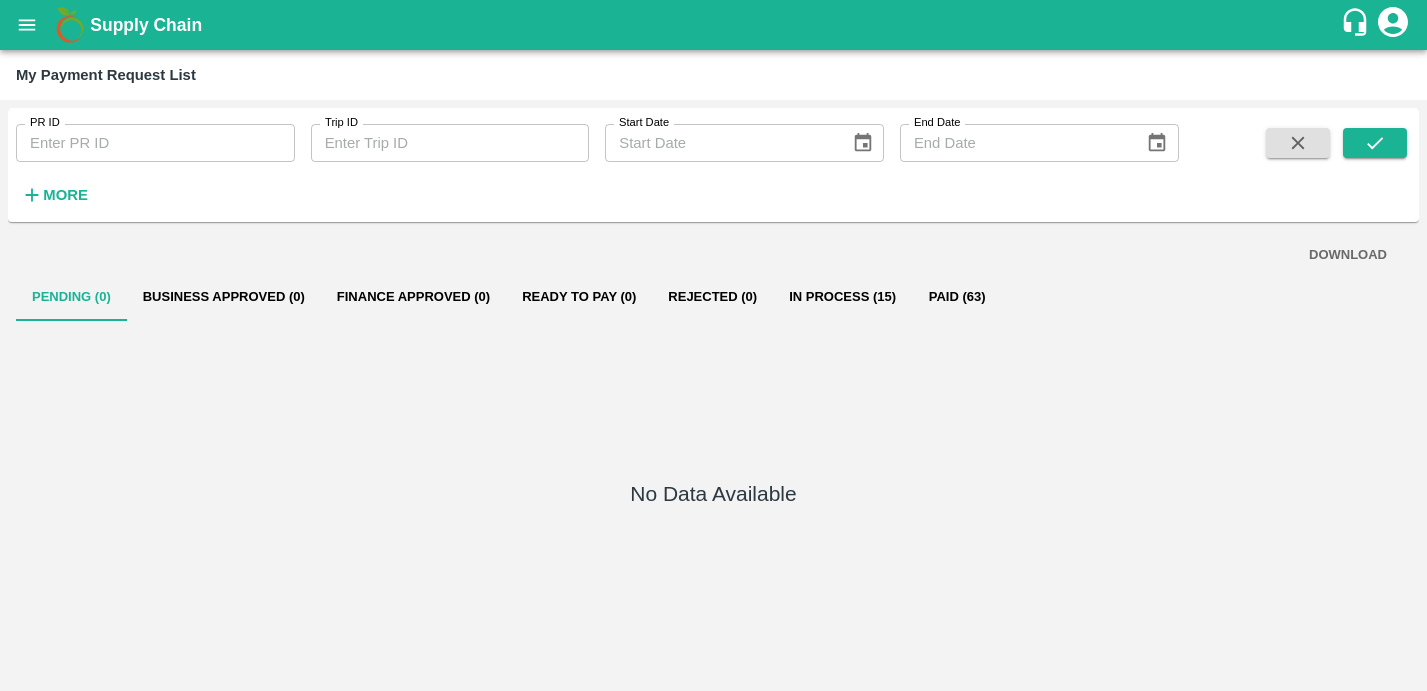 click on "In Process (15)" at bounding box center [842, 297] 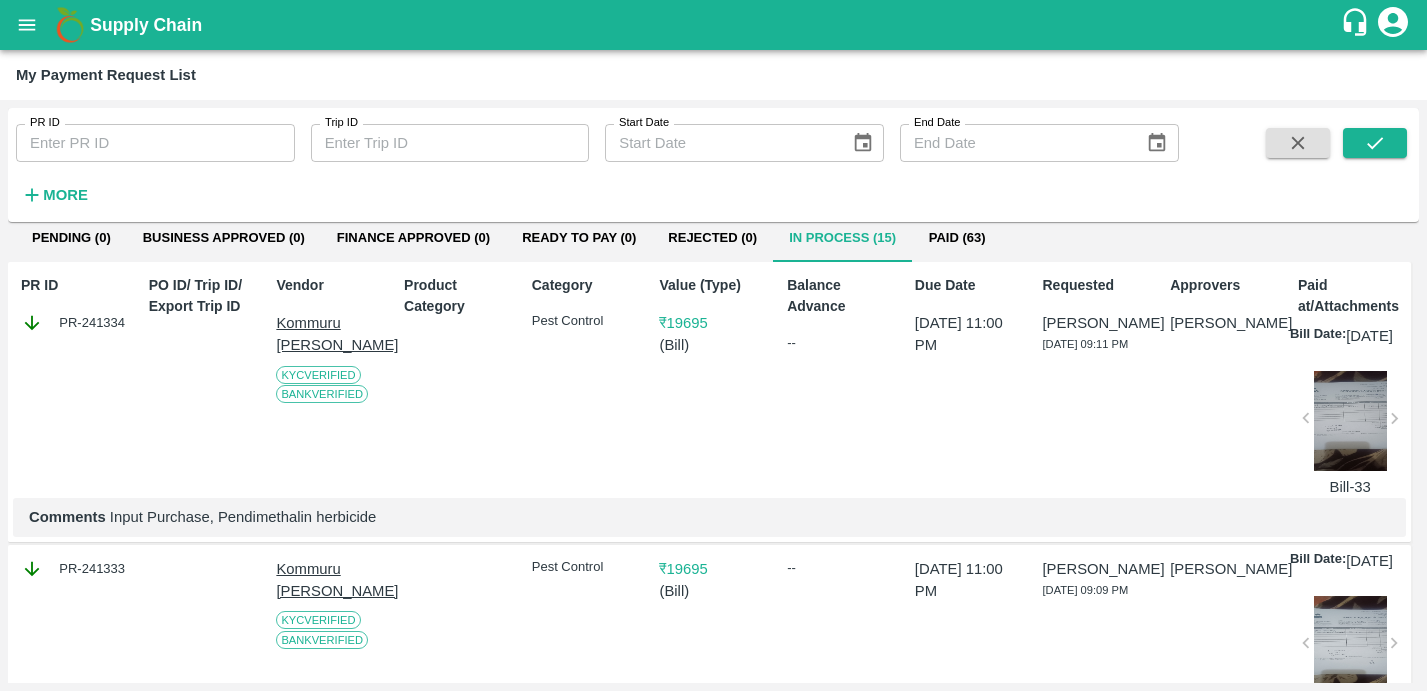 scroll, scrollTop: 0, scrollLeft: 0, axis: both 